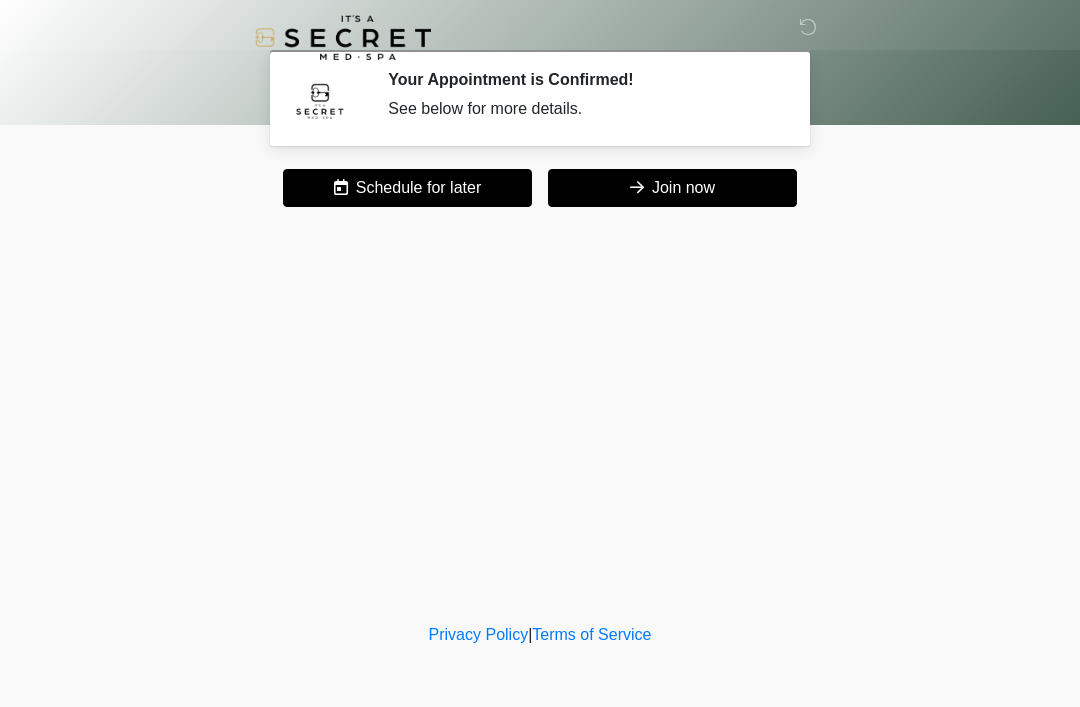 scroll, scrollTop: 0, scrollLeft: 0, axis: both 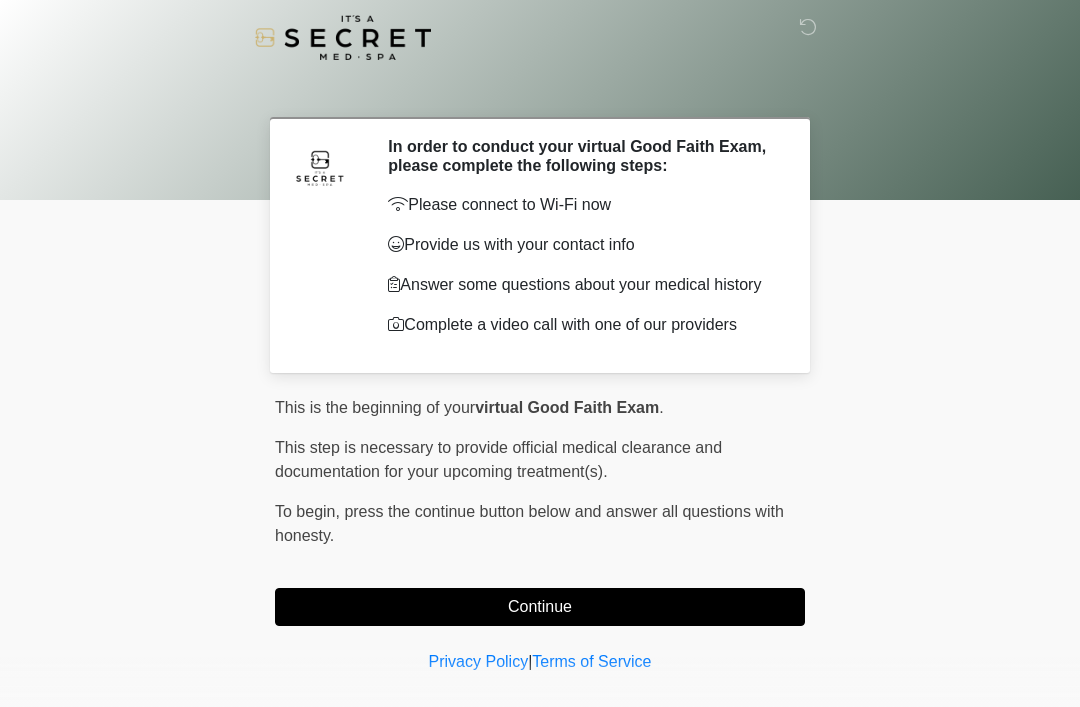 click on "Continue" at bounding box center [540, 607] 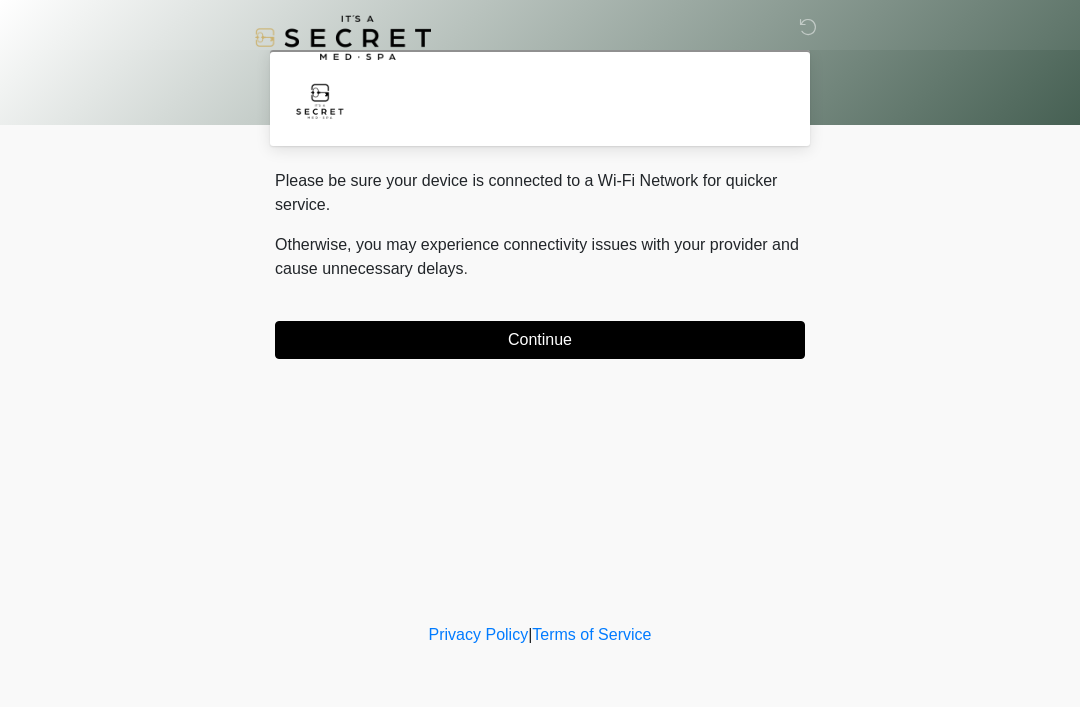 click on "Continue" at bounding box center (540, 340) 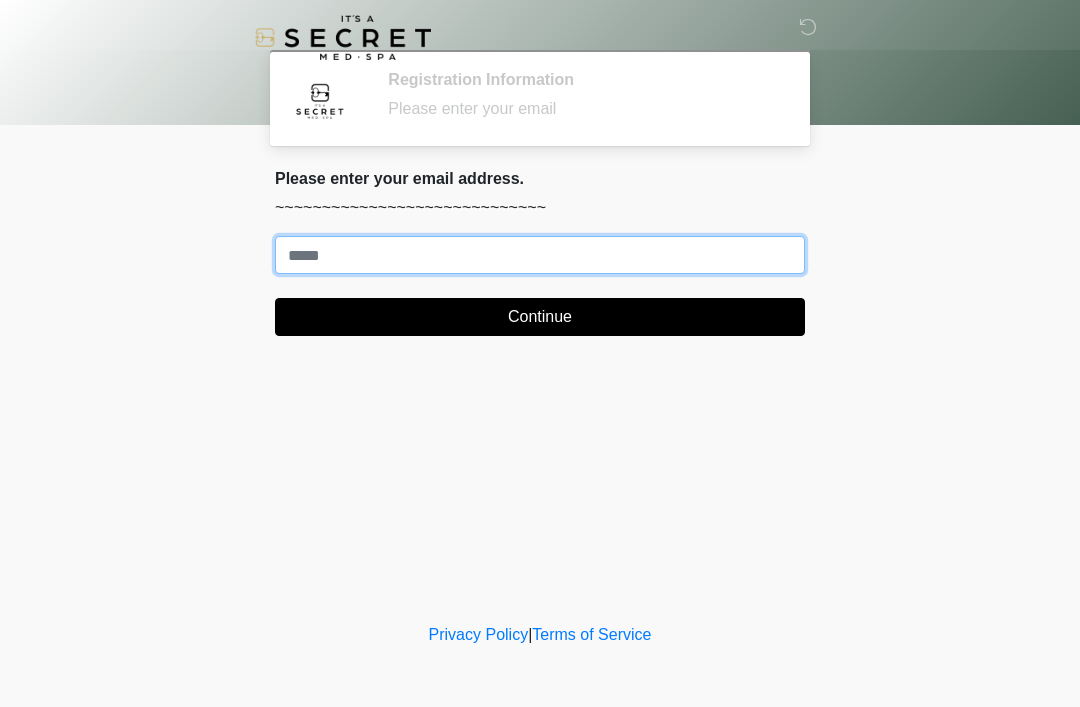 click on "Where should we email your treatment plan?" at bounding box center (540, 255) 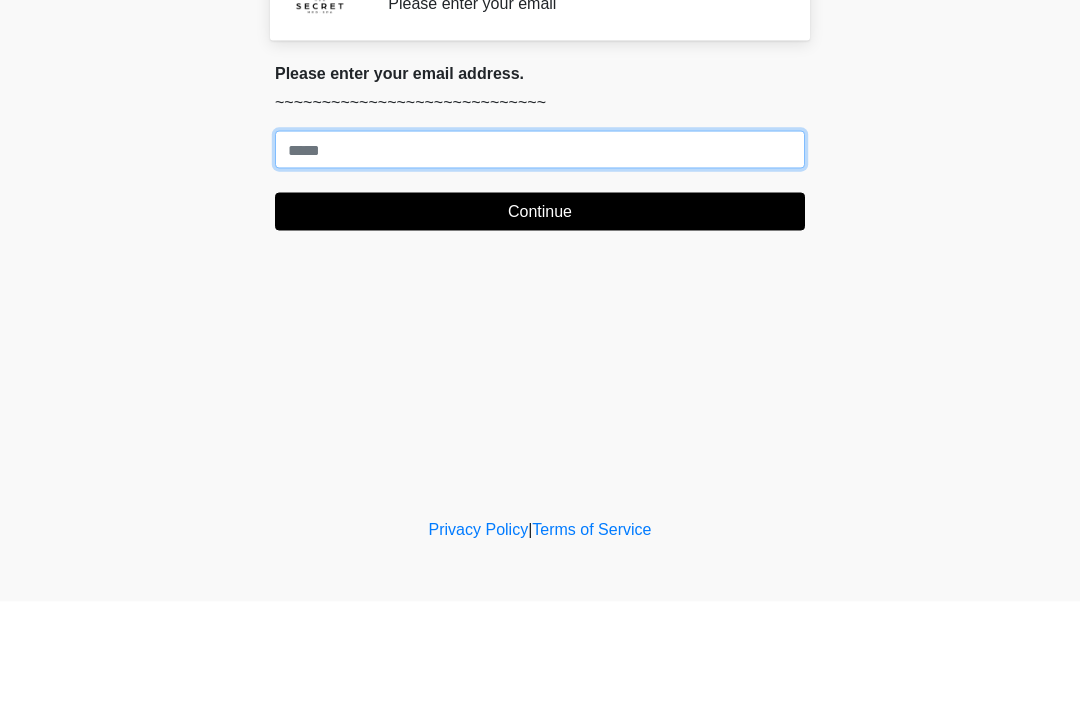 click on "Where should we email your treatment plan?" at bounding box center (540, 255) 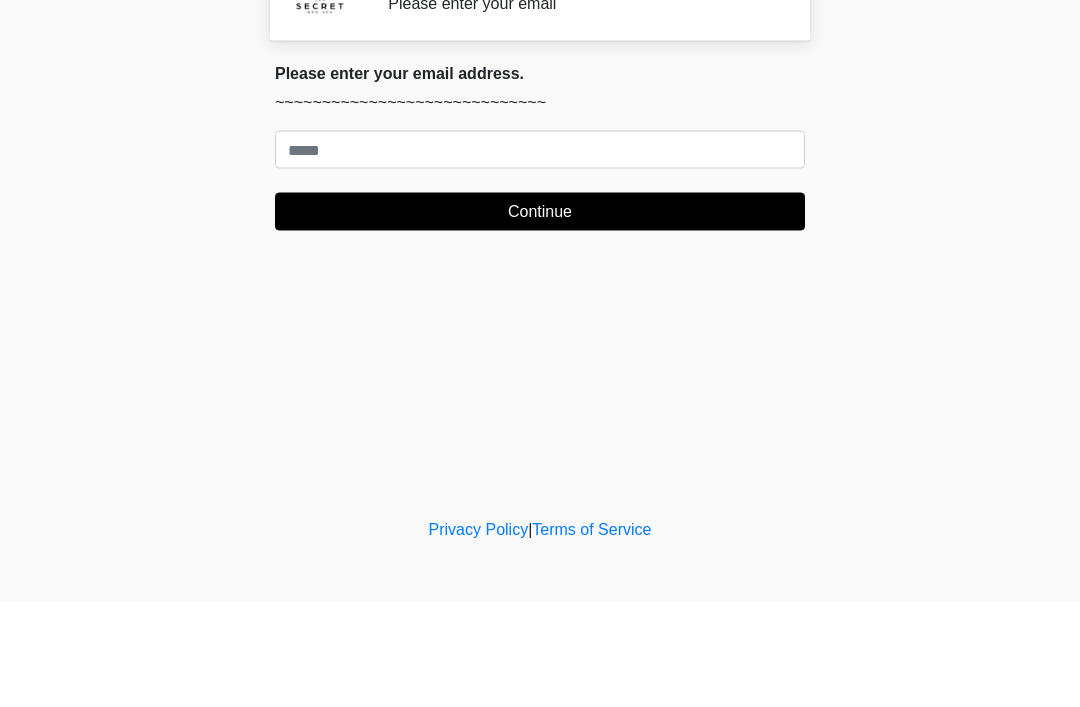 click on "‎ ‎
Registration Information
Please enter your email
Please connect to Wi-Fi now   Provide us with your contact info  Answer some questions about your medical history  Complete a video call with one of our providers
This is the beginning of your  virtual Good Faith Exam .  ﻿﻿﻿﻿﻿﻿﻿﻿ This step is necessary to provide official medical clearance and documentation for your upcoming treatment(s).   ﻿﻿﻿﻿﻿﻿To begin, ﻿﻿﻿﻿﻿﻿ press the continue button below and answer all questions with honesty.
Continue
Please be sure your device is connected to a Wi-Fi Network for quicker service.  .
Continue" at bounding box center (540, 353) 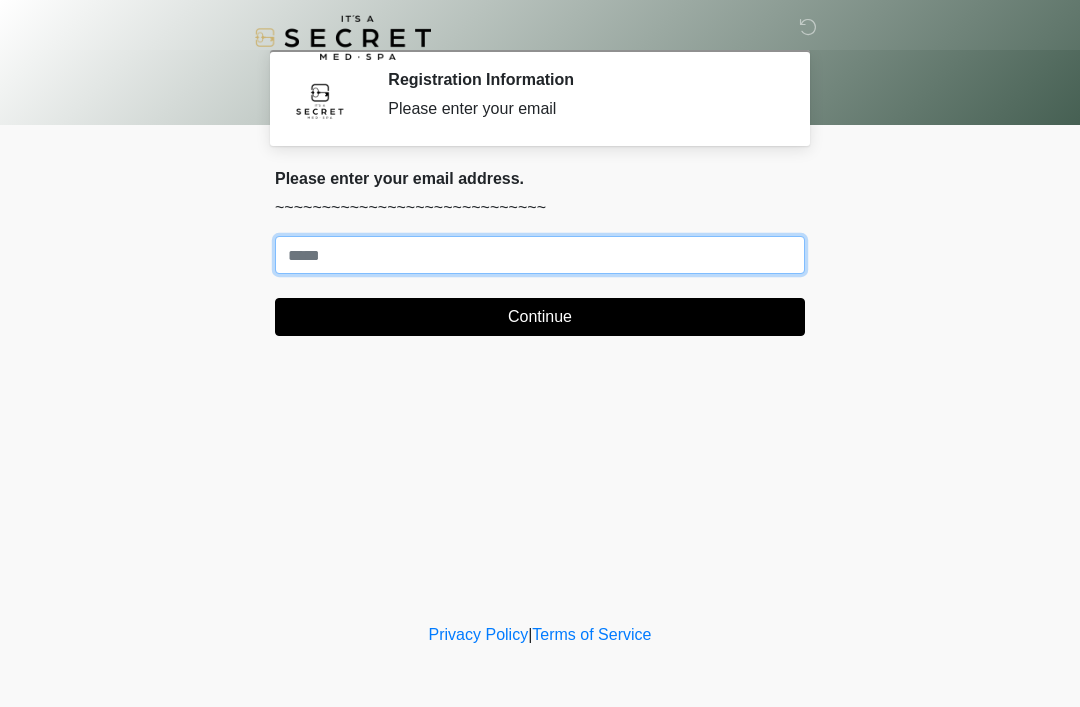 click on "Where should we email your treatment plan?" at bounding box center (540, 255) 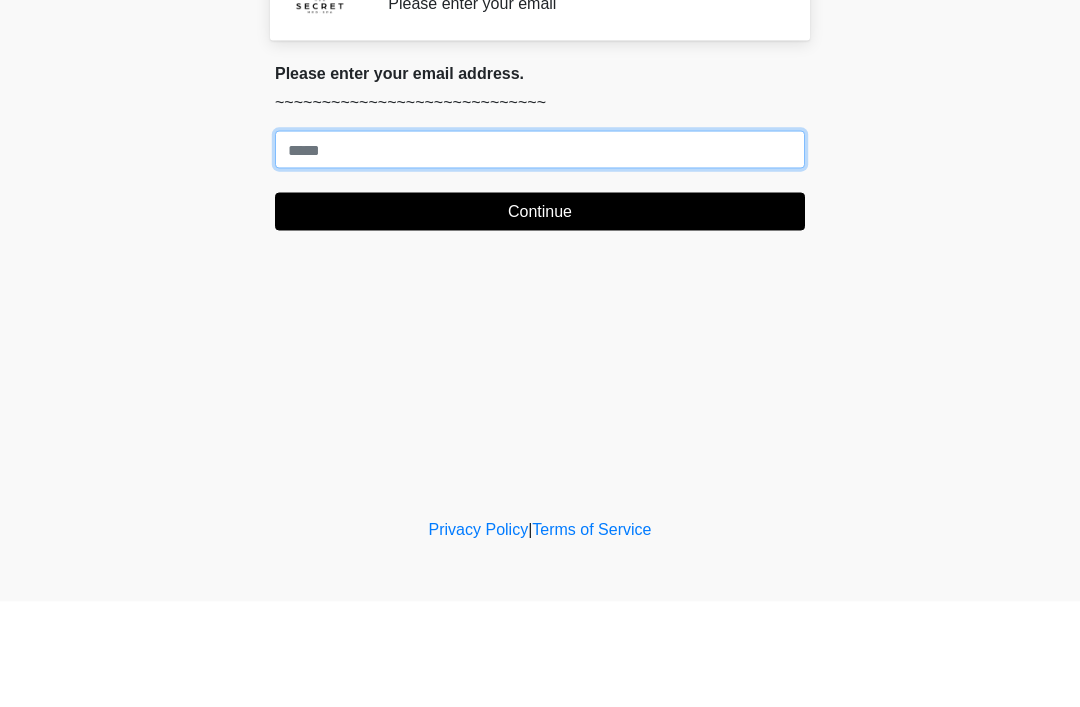 click on "Where should we email your treatment plan?" at bounding box center [540, 255] 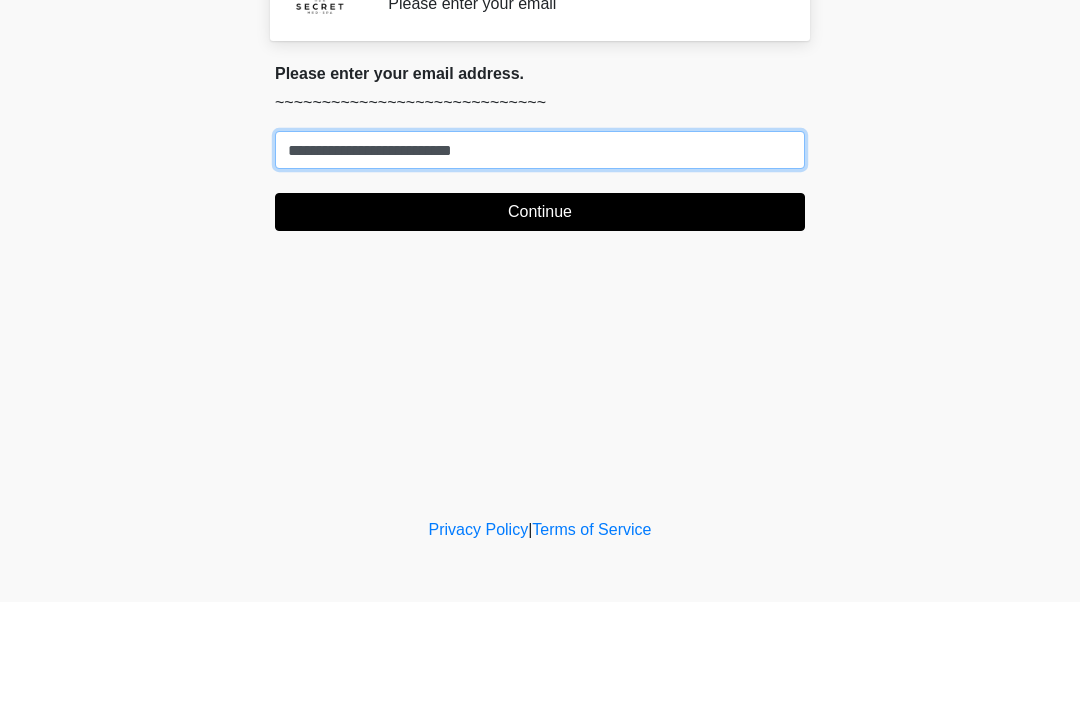 type on "**********" 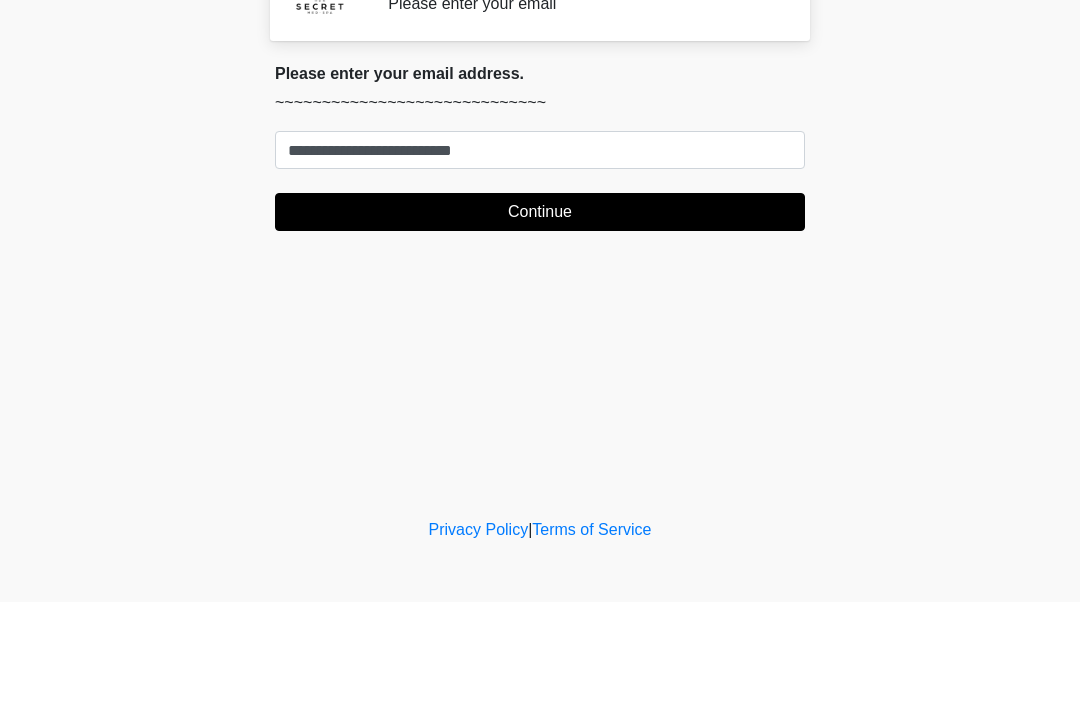 click on "Continue" at bounding box center [540, 317] 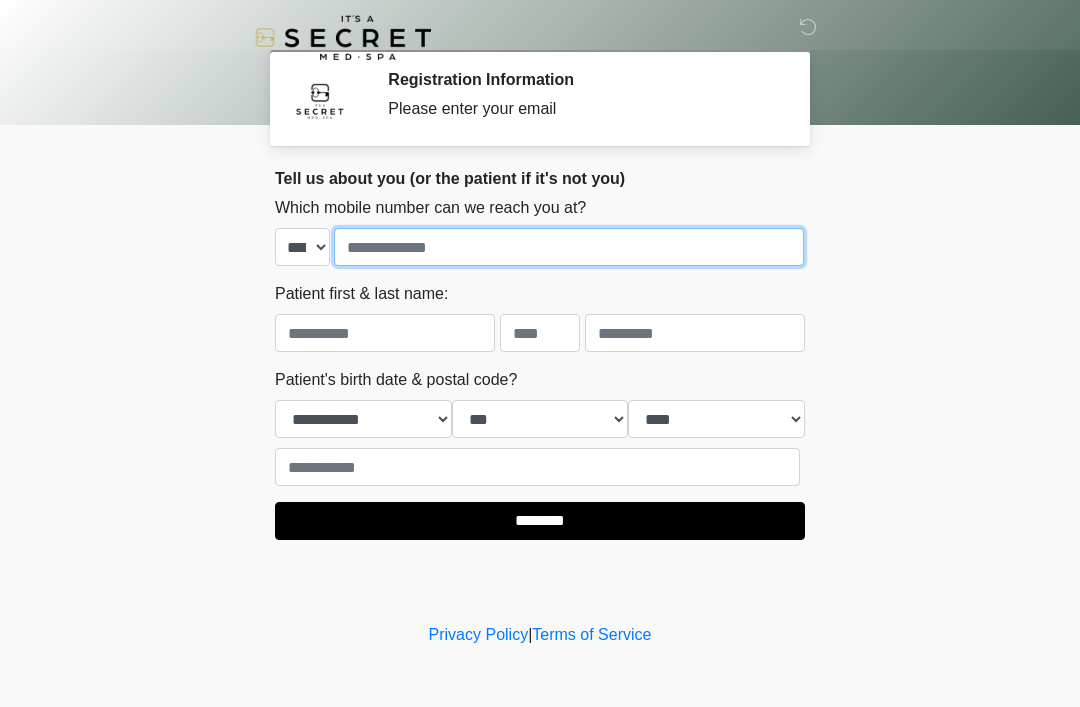 click at bounding box center [569, 247] 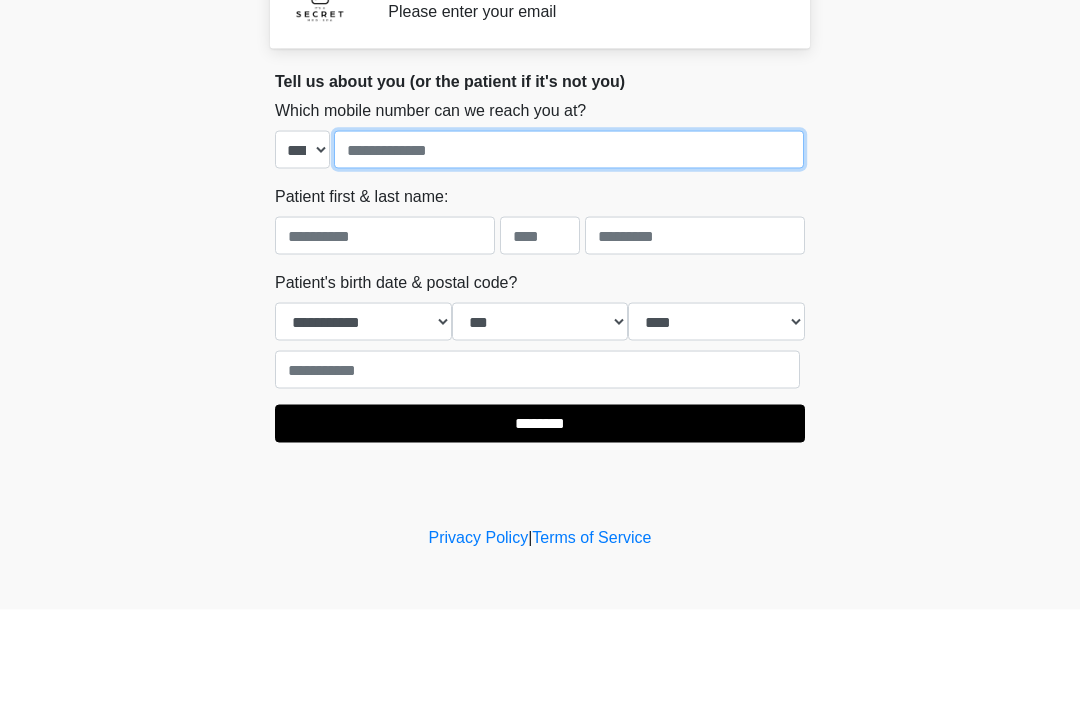 click at bounding box center (569, 247) 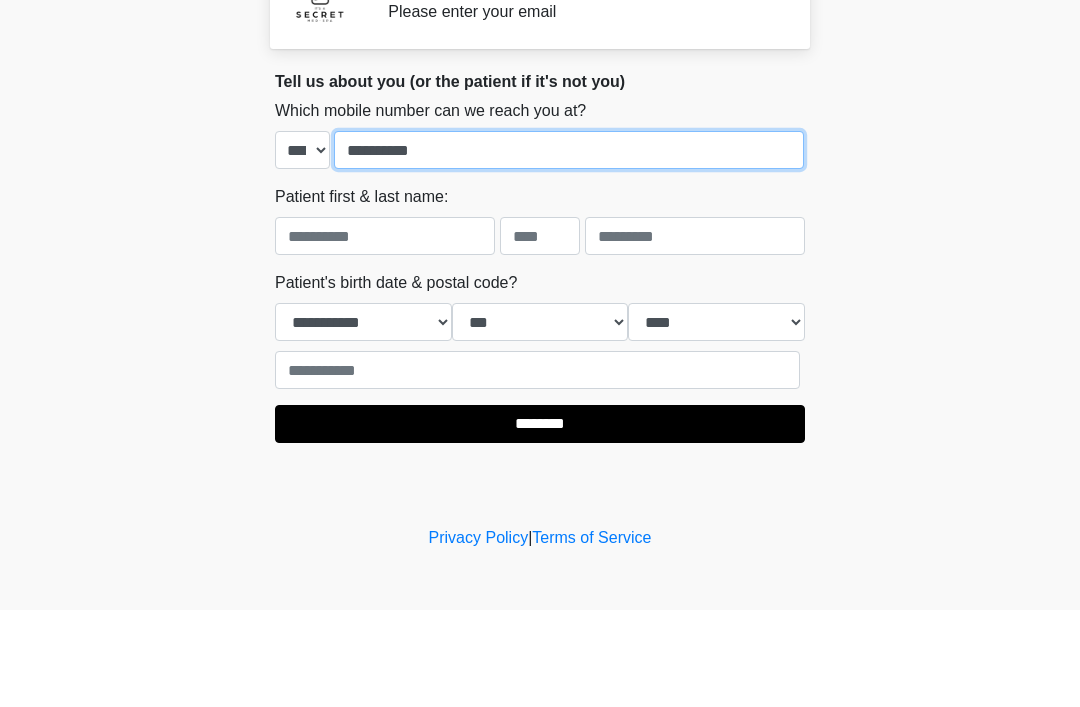 type on "**********" 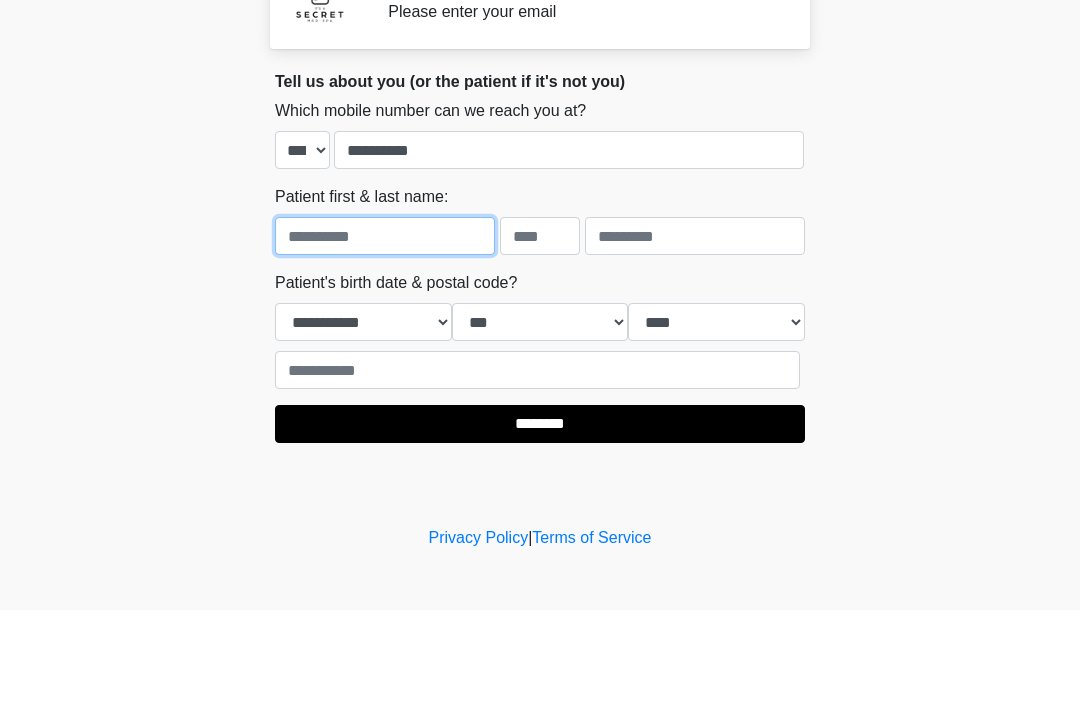 click at bounding box center [385, 333] 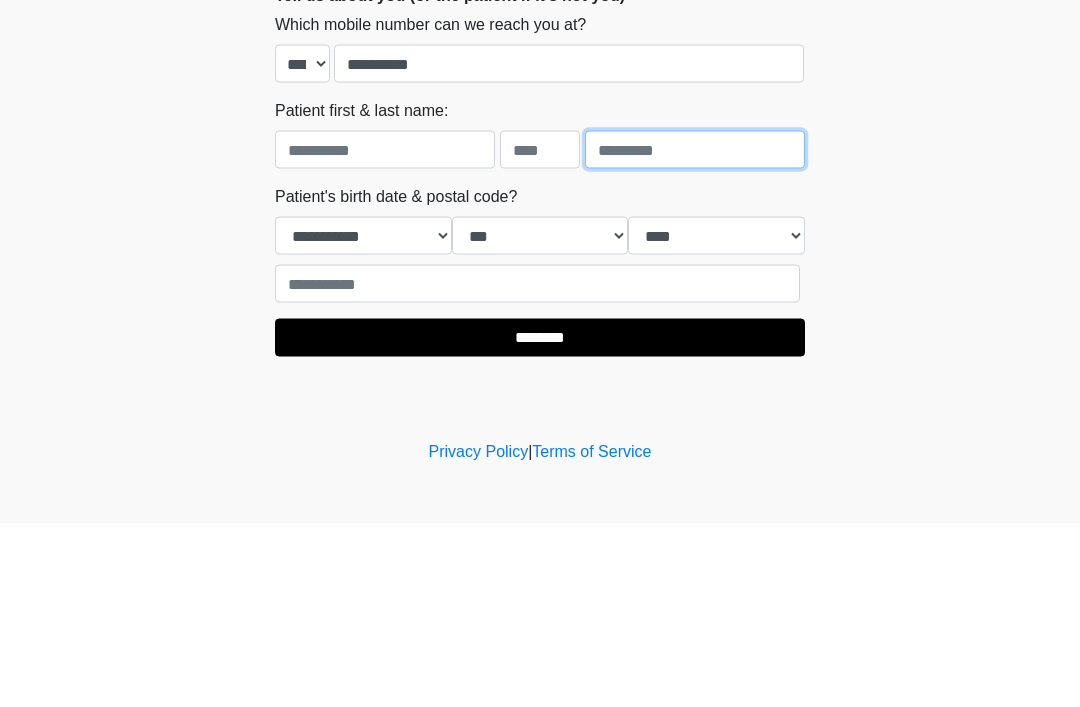 click at bounding box center (695, 333) 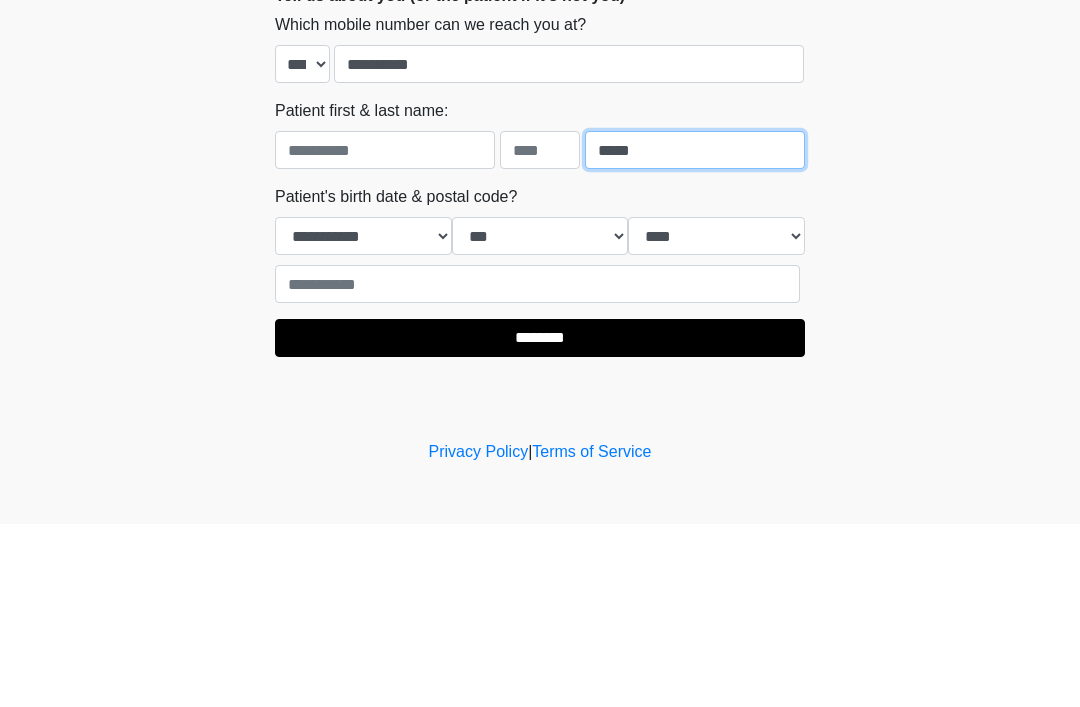type on "*****" 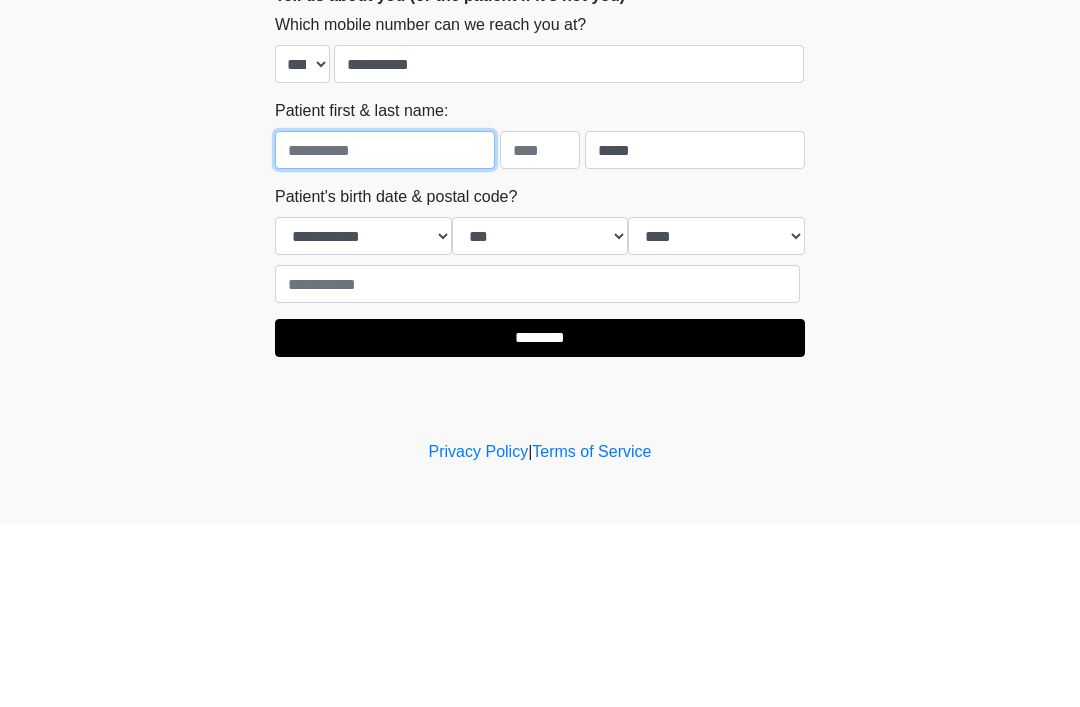click at bounding box center [385, 333] 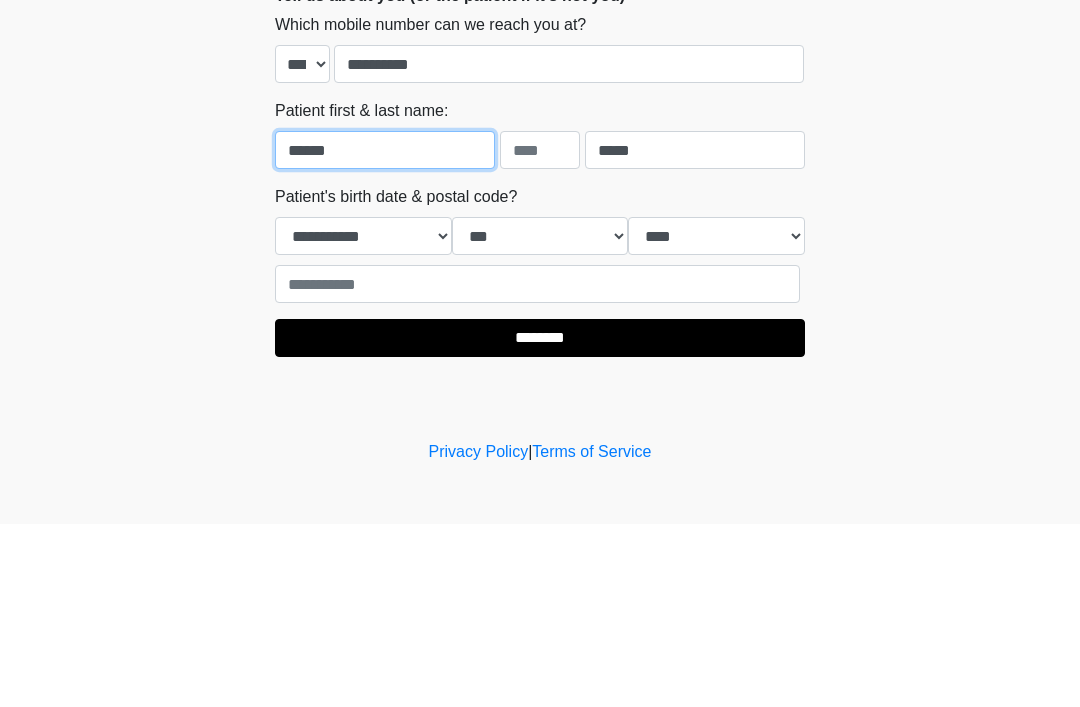 type on "******" 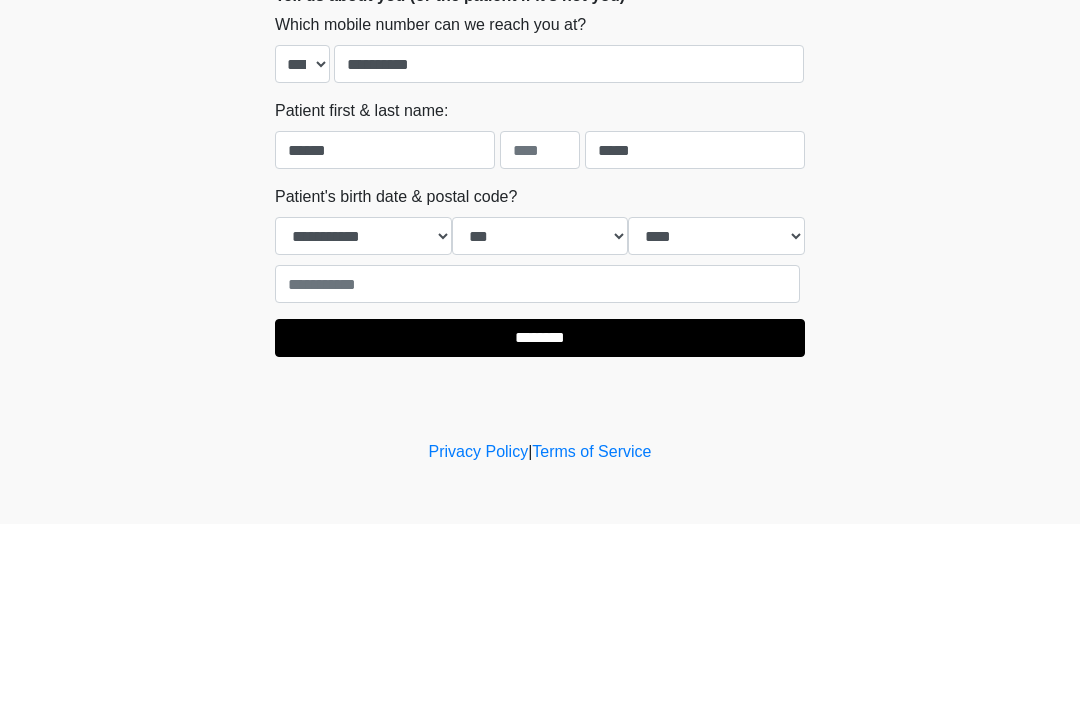 click on "‎ ‎
Registration Information
Please enter your email
Please connect to Wi-Fi now   Provide us with your contact info  Answer some questions about your medical history  Complete a video call with one of our providers
This is the beginning of your  virtual Good Faith Exam .  ﻿﻿﻿﻿﻿﻿﻿﻿ This step is necessary to provide official medical clearance and documentation for your upcoming treatment(s).   ﻿﻿﻿﻿﻿﻿To begin, ﻿﻿﻿﻿﻿﻿ press the continue button below and answer all questions with honesty.
Continue
Please be sure your device is connected to a Wi-Fi Network for quicker service.  .
Continue" at bounding box center (540, 353) 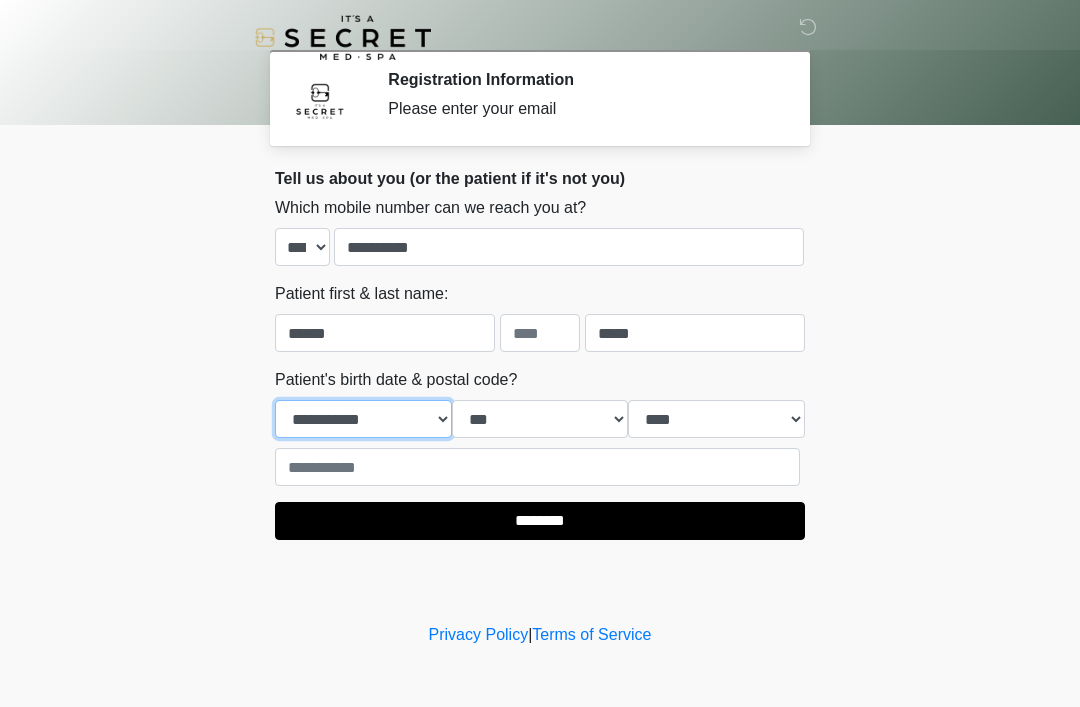 click on "**********" at bounding box center [363, 419] 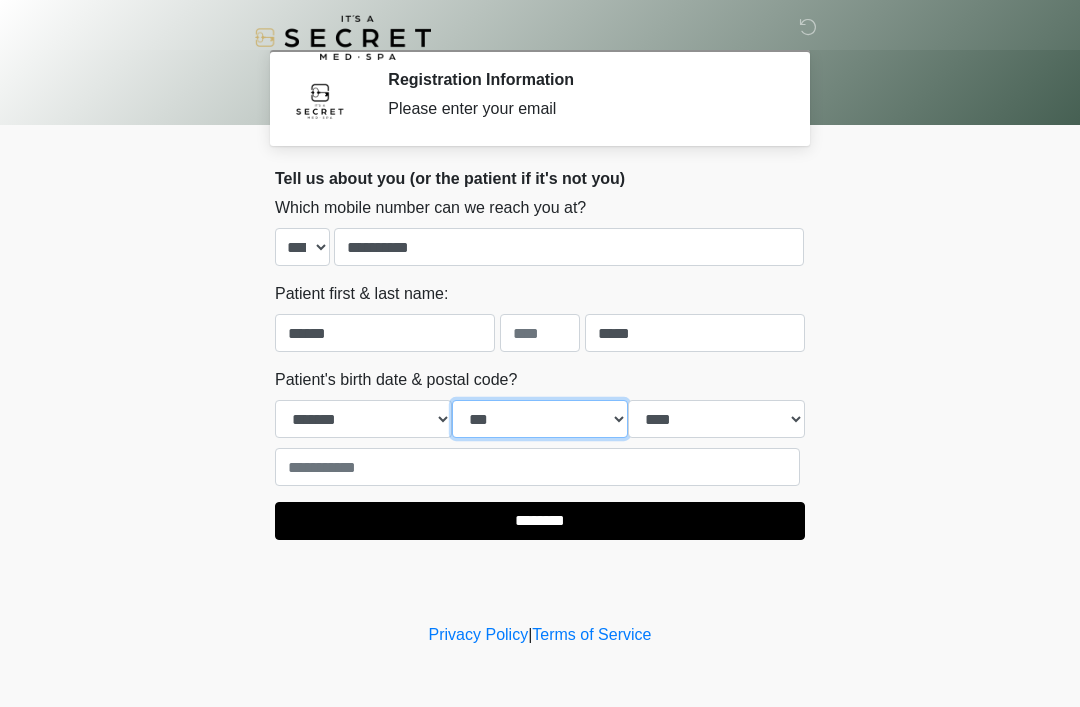 click on "***
*
*
*
*
*
*
*
*
*
**
**
**
**
**
**
**
**
**
**
**
**
**
**
**
**
**
**
**
**
**
**" at bounding box center (540, 419) 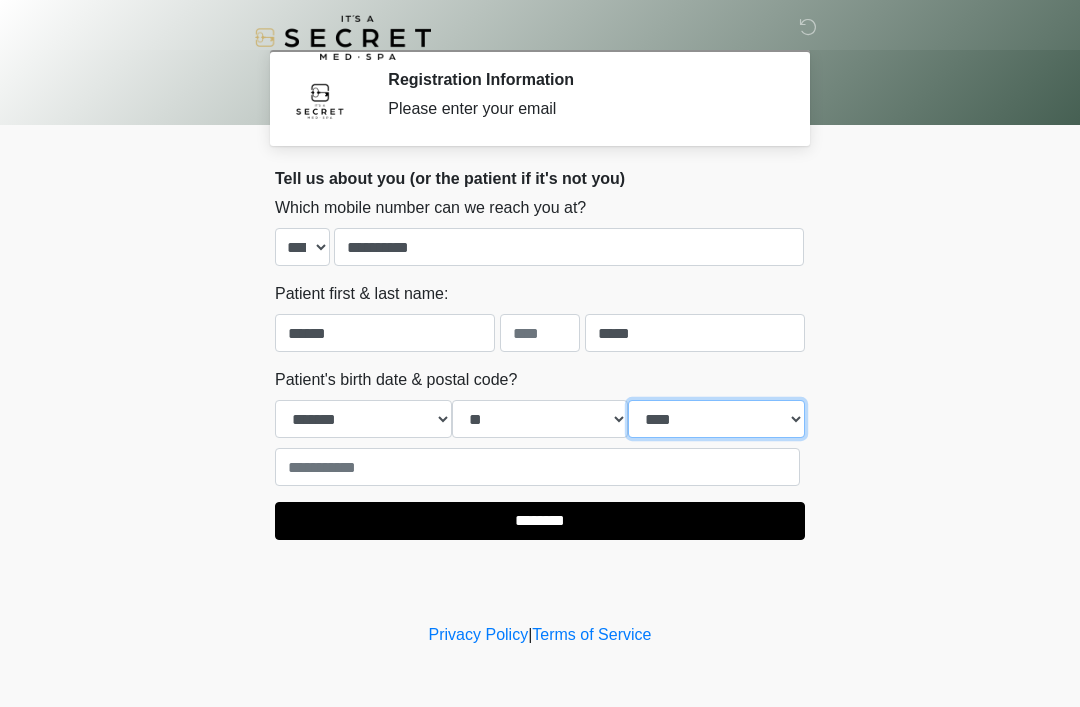 click on "****
****
****
****
****
****
****
****
****
****
****
****
****
****
****
****
****
****
****
****
****
****
****
****
****
****
****
****
****
****
****
****
****
****
****
****
****
****
****
****
****
****
****
****
****
****
****
****
****
****
****
****
****
****
****
****
****
****
****
****
****
****
****
****
****
****
****
****
****
****
****
****
****
****
****
****
****
****
****
****
****
****
****
****
****
****
****
****
****
****
****
****
****
****
****
****
****
****
****
****
****
****" at bounding box center (716, 419) 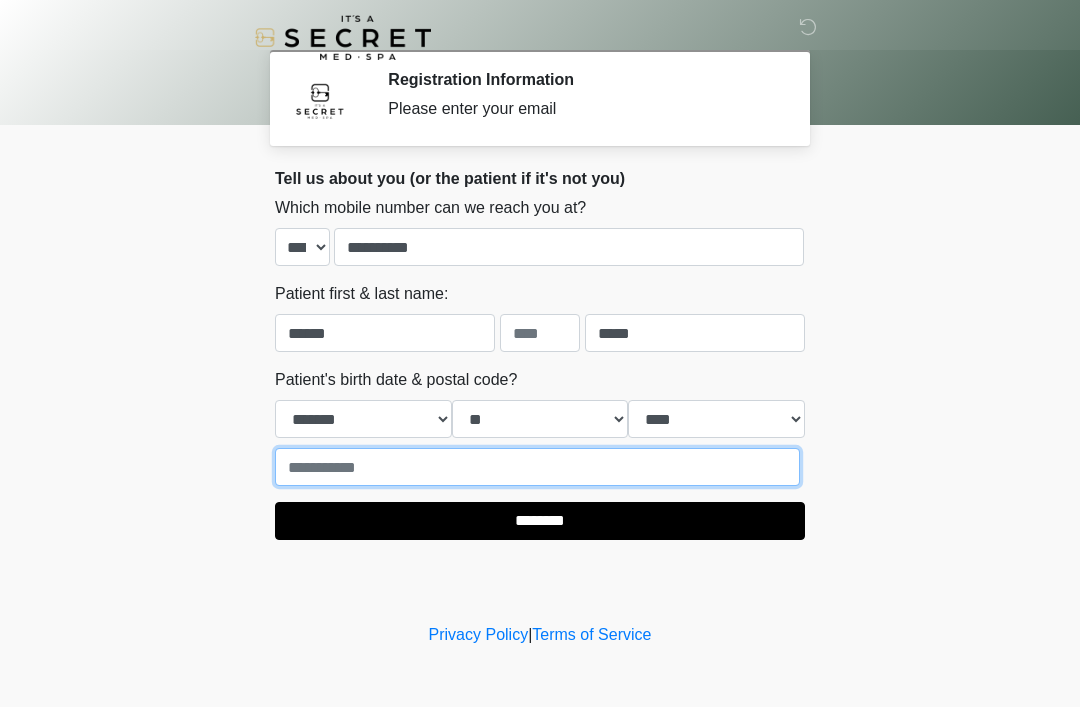click at bounding box center (537, 467) 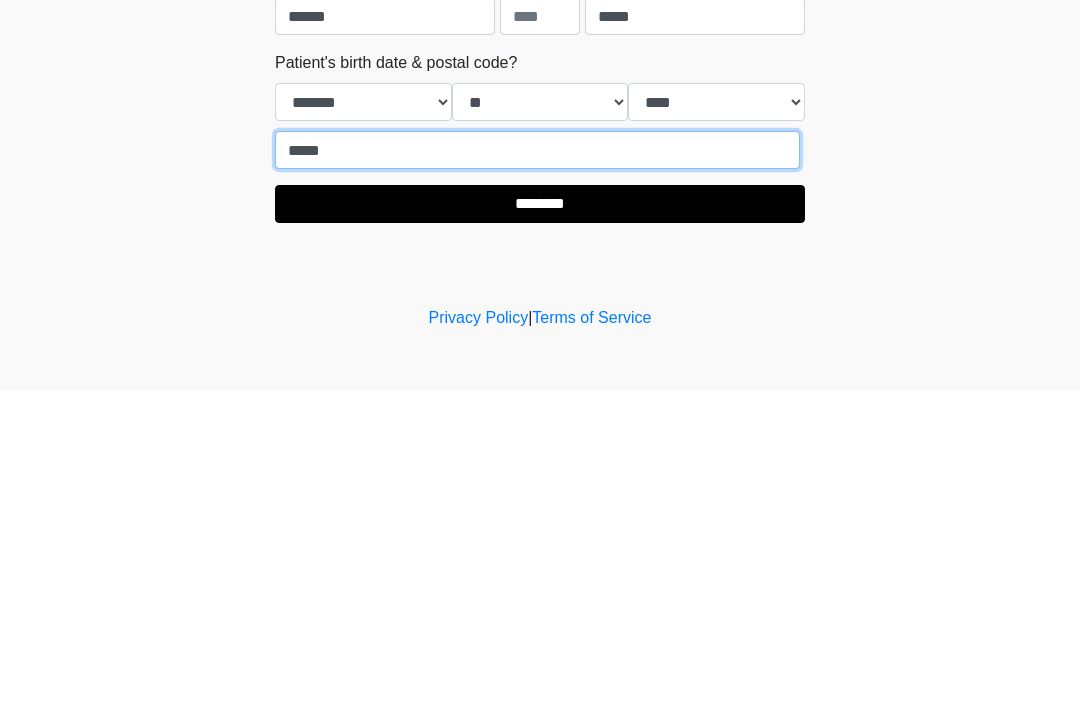 type on "*****" 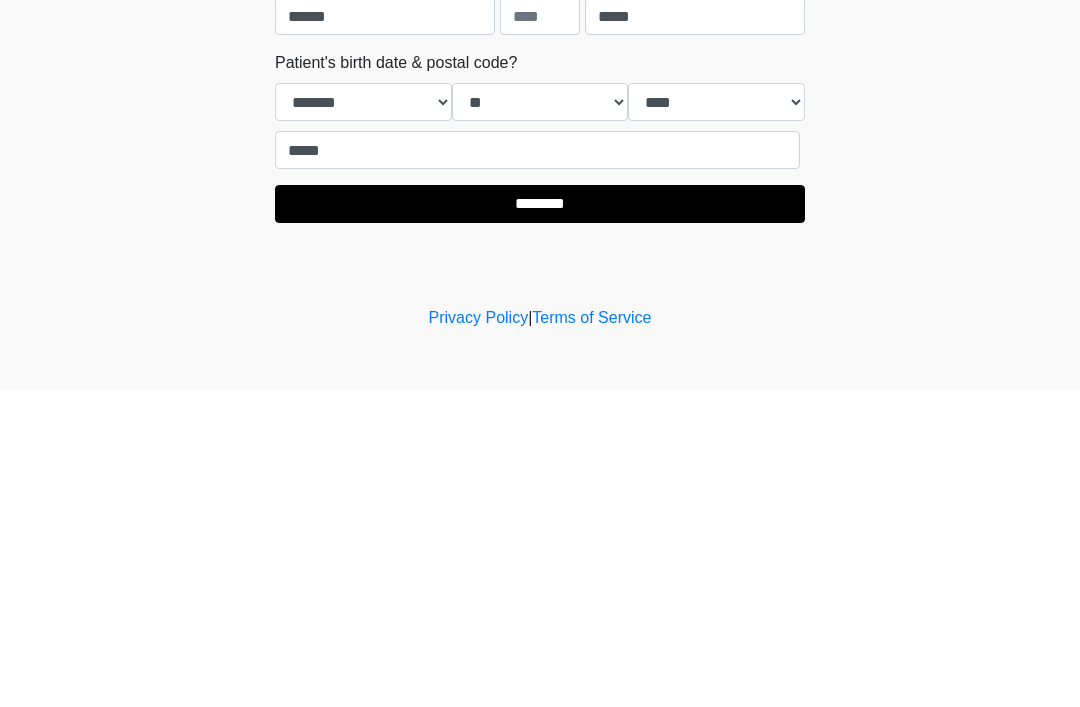 click on "********" at bounding box center (540, 521) 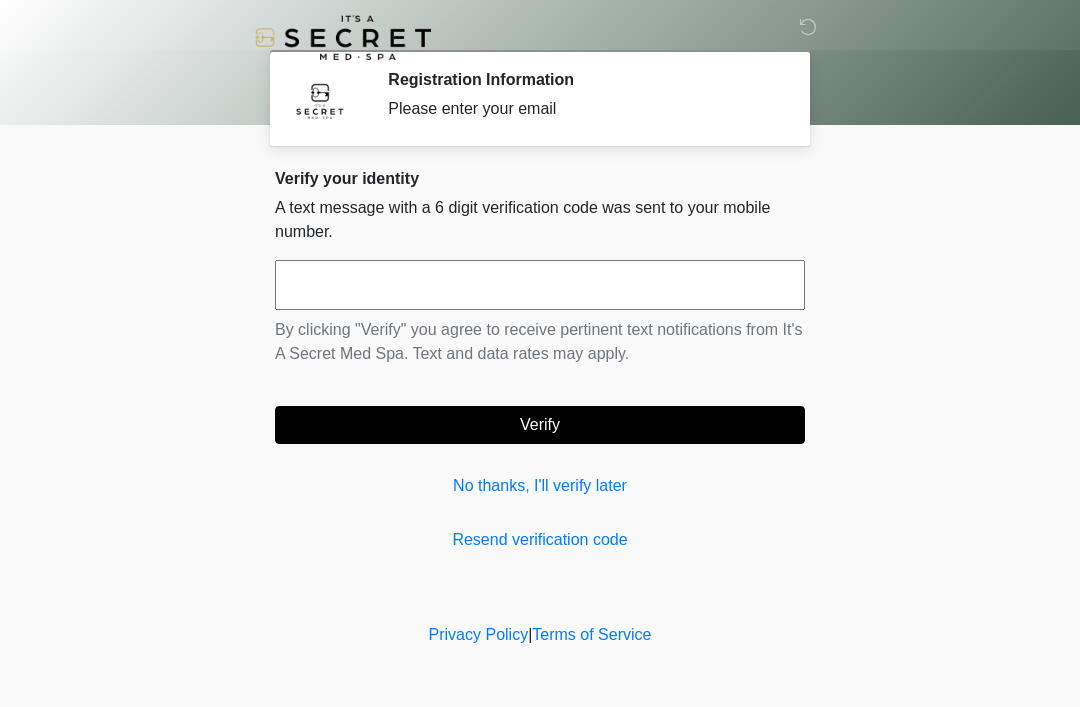 click on "No thanks, I'll verify later" at bounding box center (540, 486) 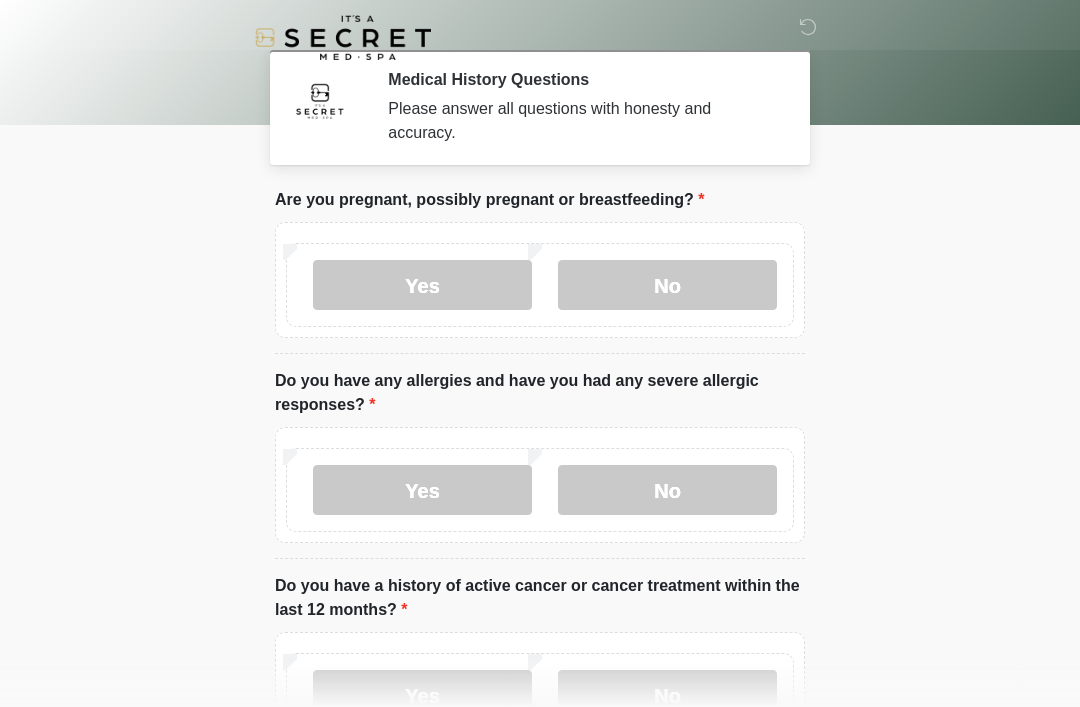 click on "No" at bounding box center (667, 285) 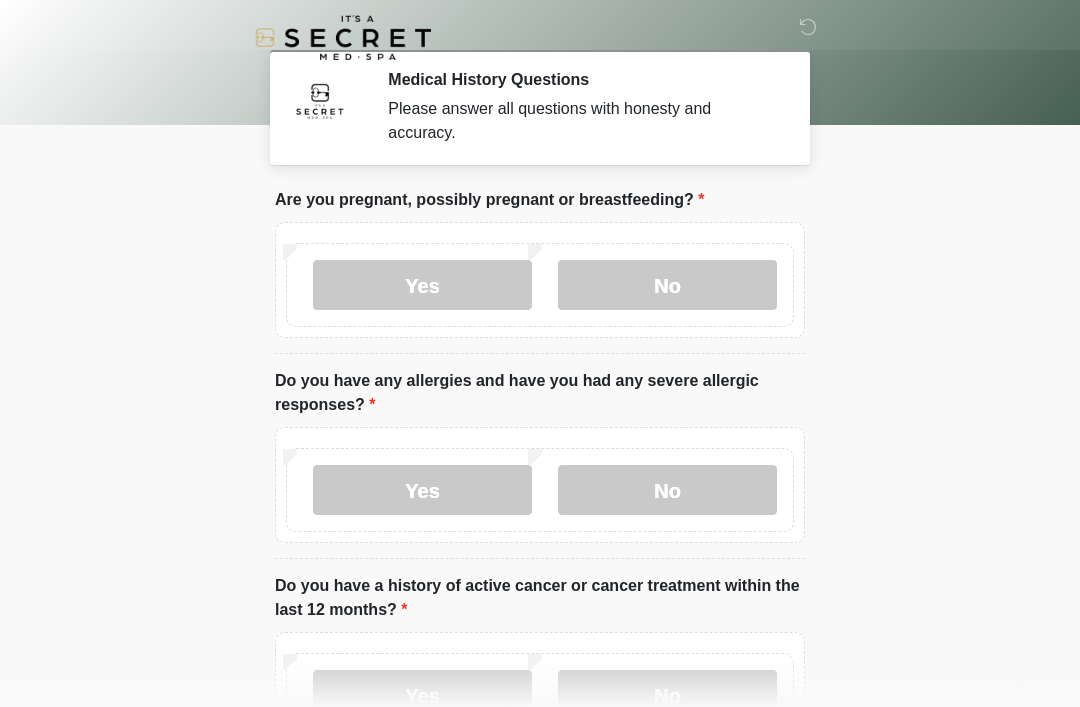click on "No" at bounding box center [667, 490] 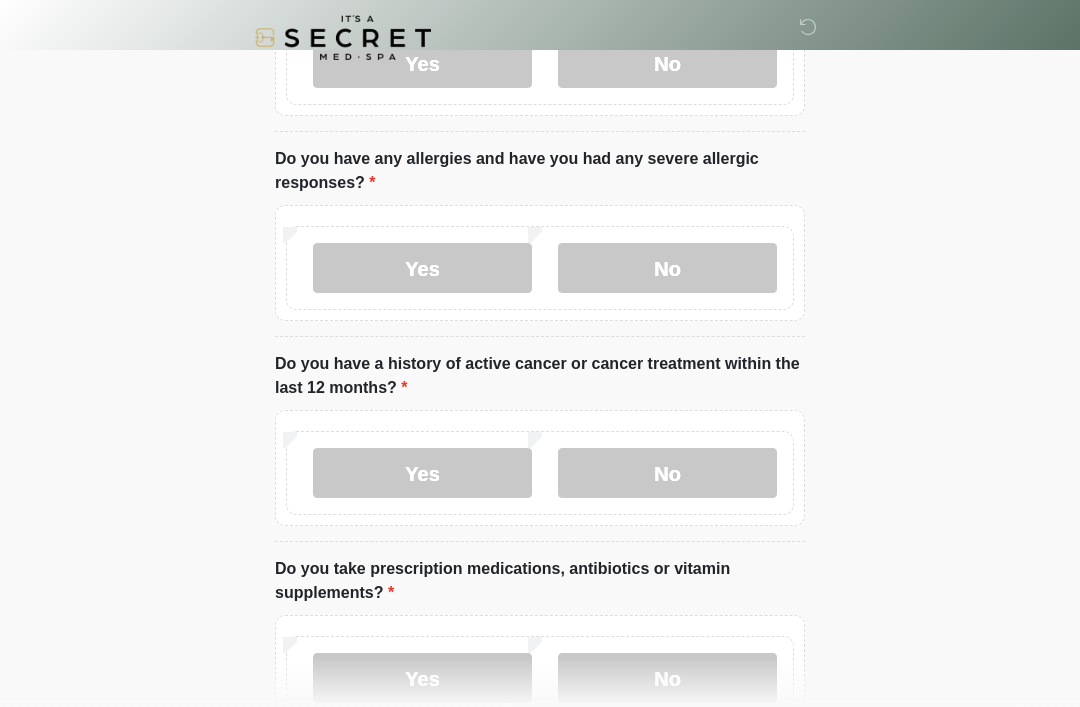 click on "No" at bounding box center [667, 473] 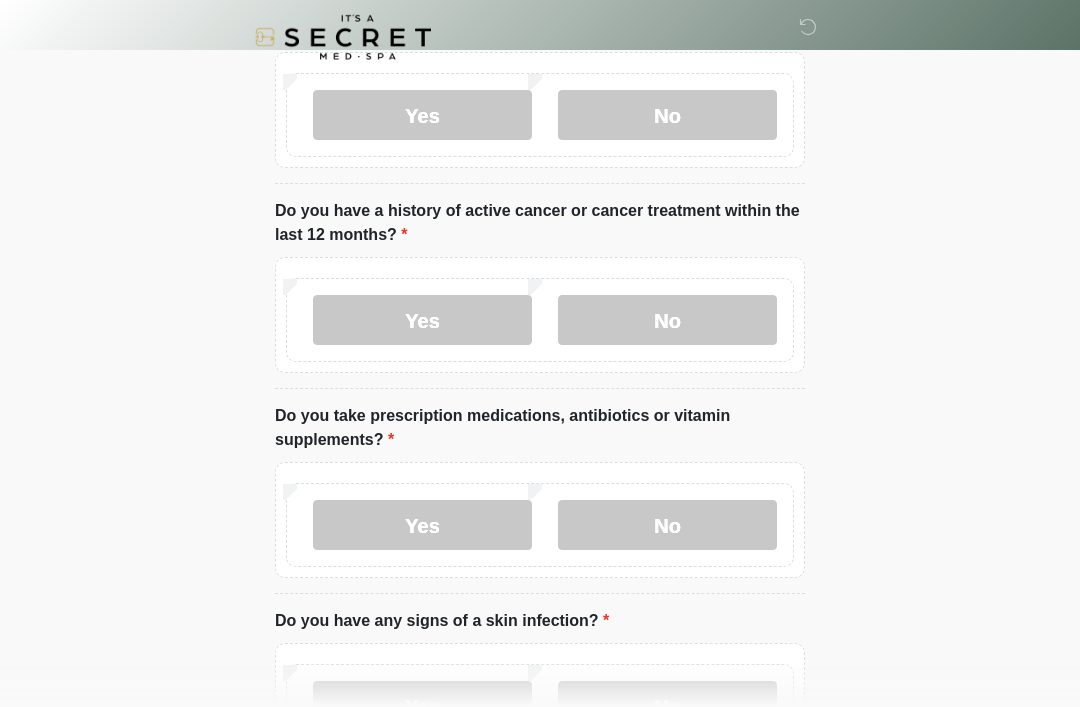 scroll, scrollTop: 600, scrollLeft: 0, axis: vertical 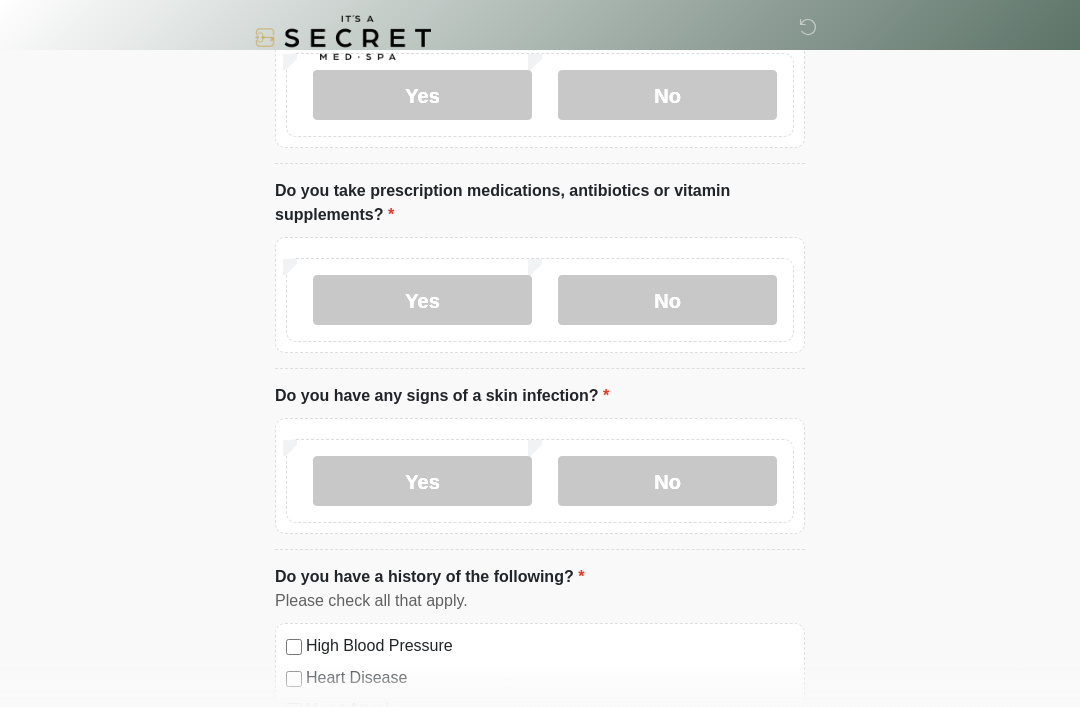 click on "No" at bounding box center [667, 300] 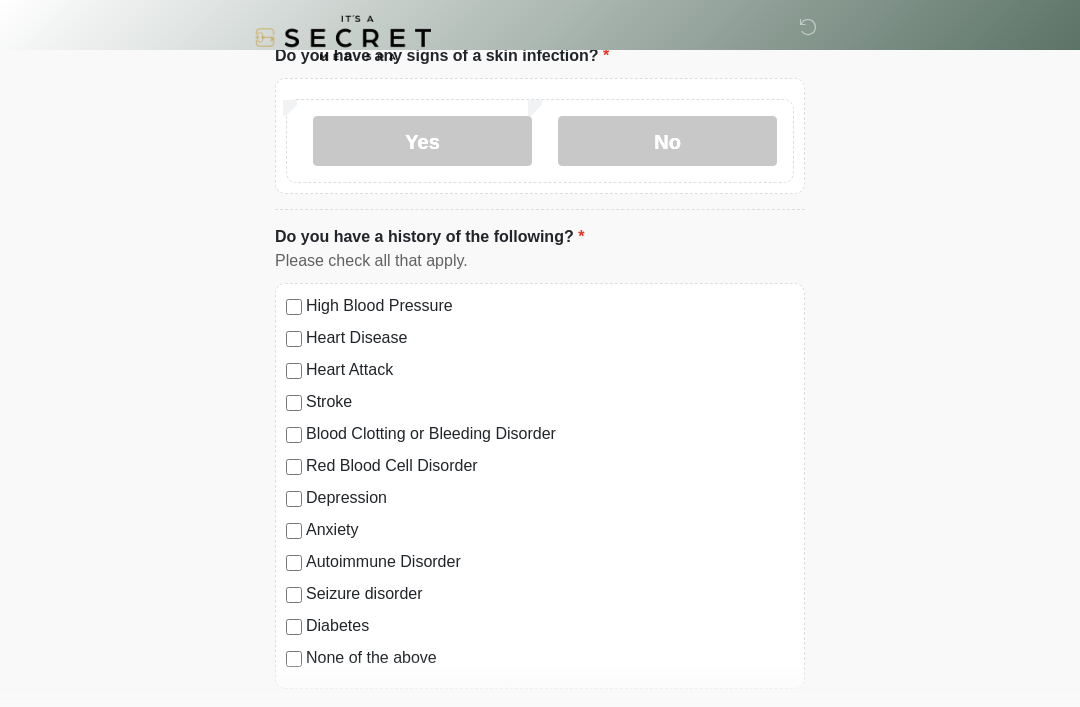 scroll, scrollTop: 980, scrollLeft: 0, axis: vertical 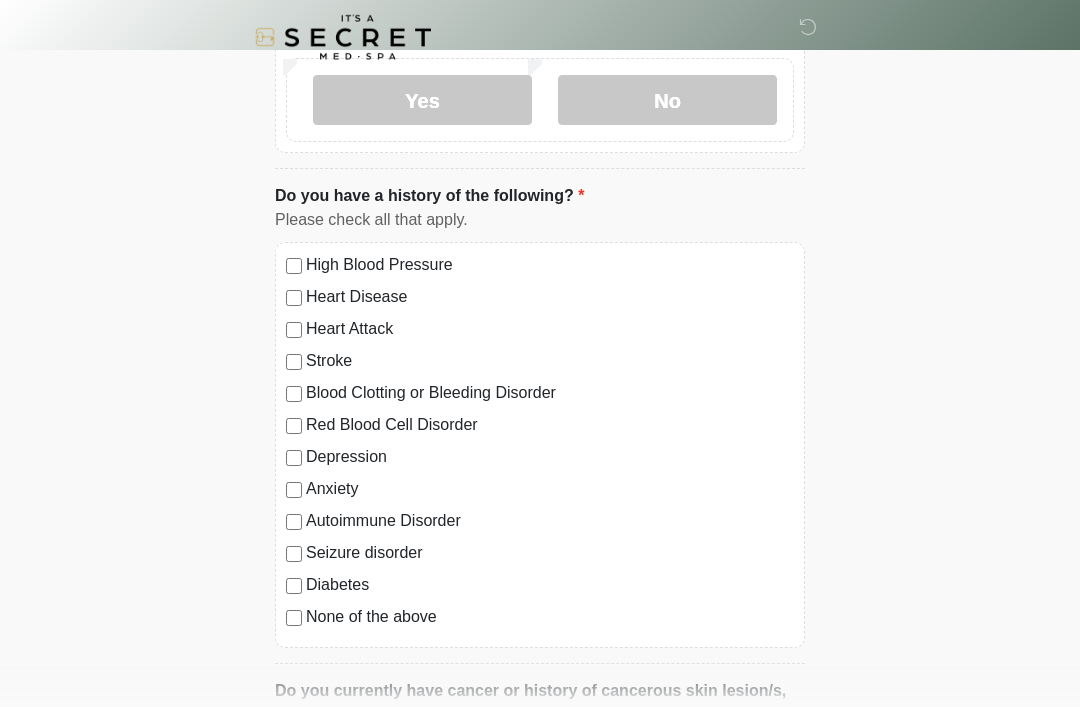 click on "This is the beginning of your  virtual Good Faith Exam .  ﻿﻿﻿﻿﻿﻿﻿﻿ This step is necessary to provide official medical clearance and documentation for your upcoming treatment(s).   ﻿﻿﻿﻿﻿﻿To begin, ﻿﻿﻿﻿﻿﻿ press the continue button below and answer all questions with honesty.
Continue
Please be sure your device is connected to a Wi-Fi Network for quicker service. Otherwise, you may experience connectivity issues with your provider and cause unnecessary delays  .
Continue
Please enter your email address.
~~~~~~~~~~~~~~~~~~~~~~~~~~~~~
Continue
Tell us about you (or the patient if it's not you)
Where should we email your treatment plan?" at bounding box center [540, 283] 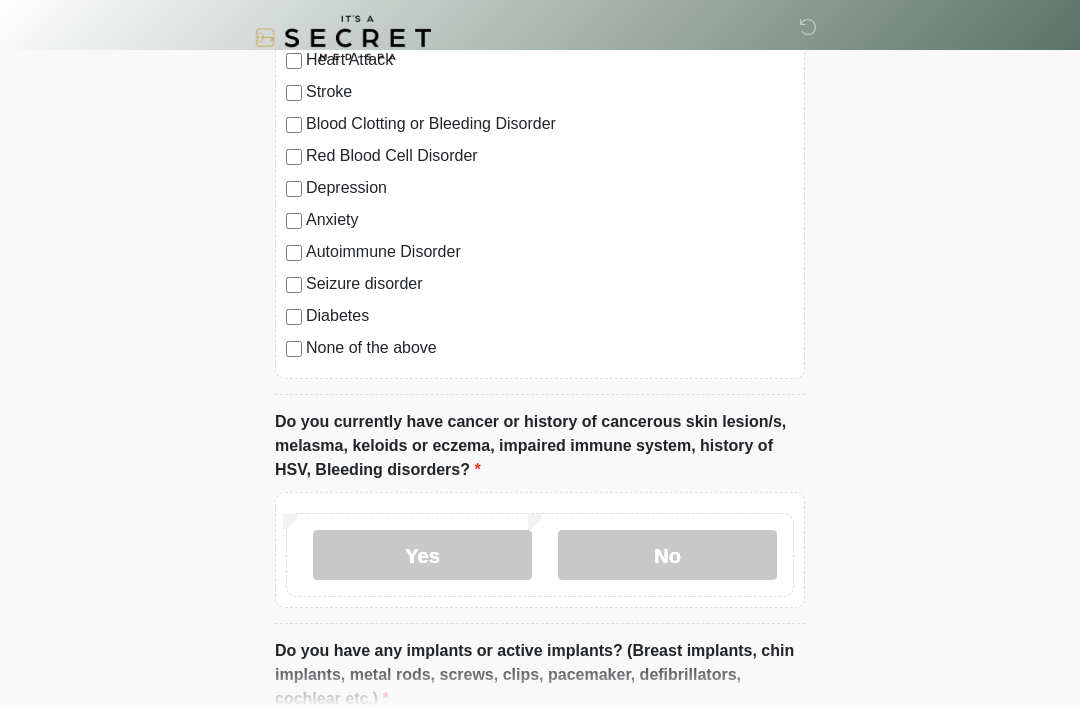 scroll, scrollTop: 1338, scrollLeft: 0, axis: vertical 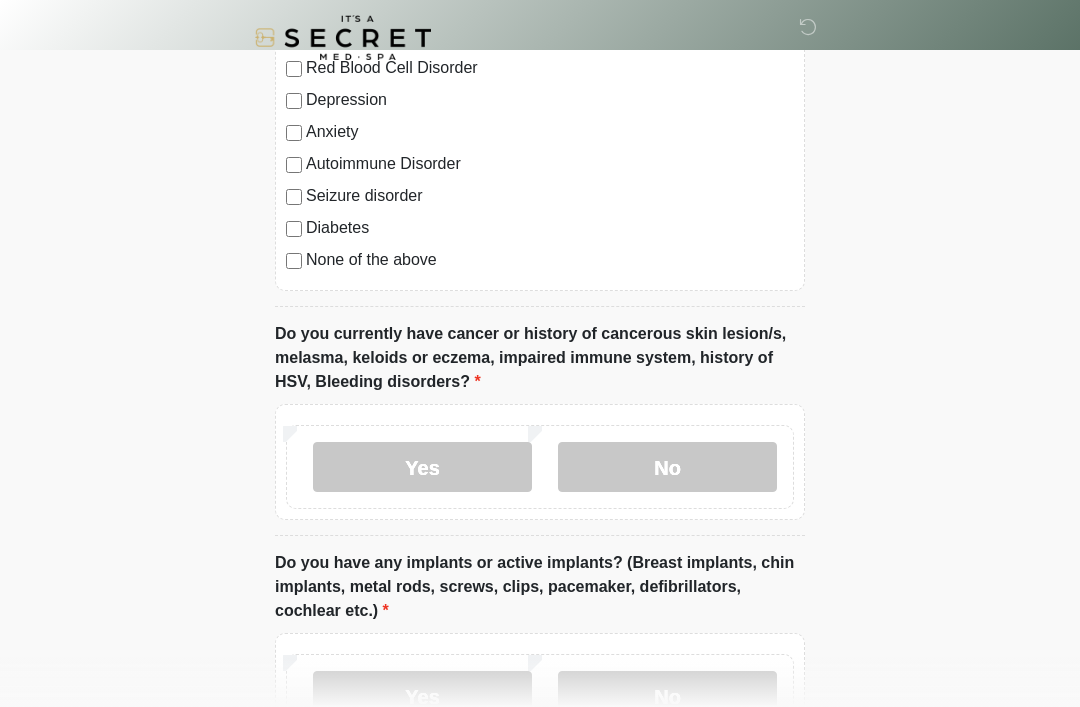 click on "No" at bounding box center (667, 467) 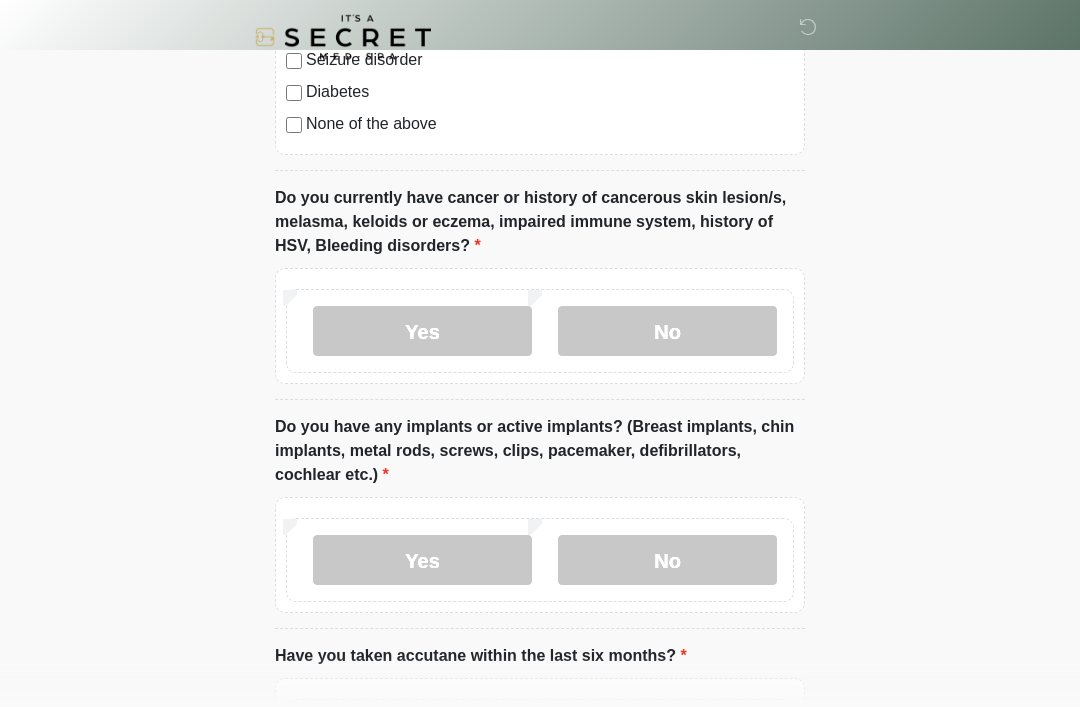 scroll, scrollTop: 1671, scrollLeft: 0, axis: vertical 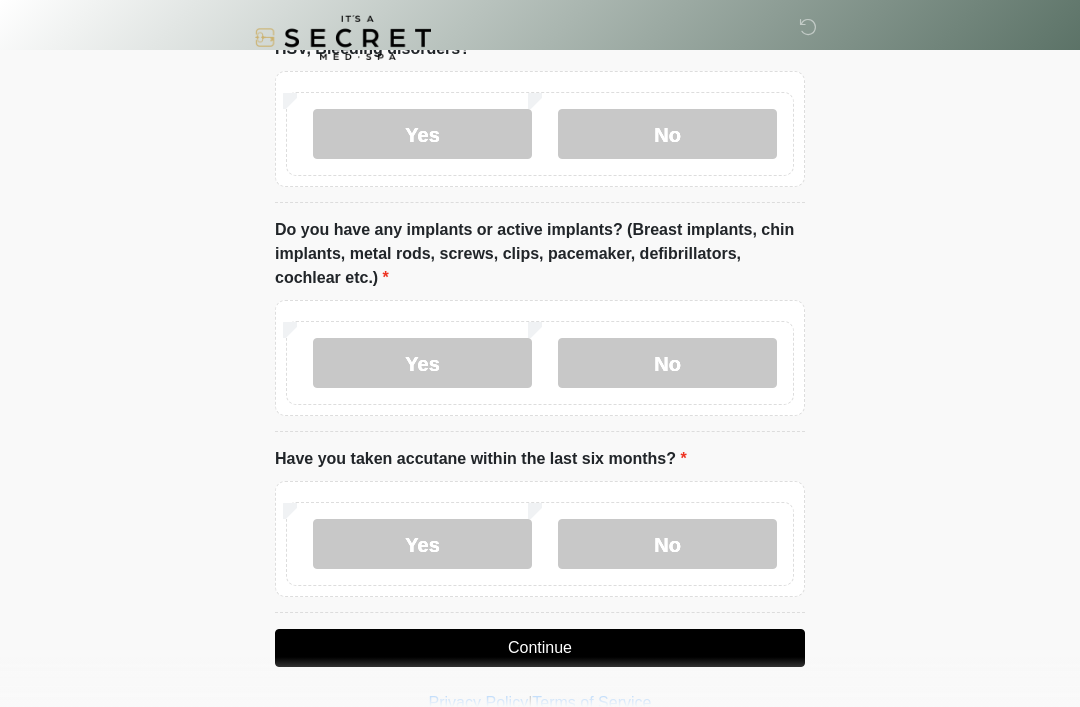 click on "No" at bounding box center [667, 544] 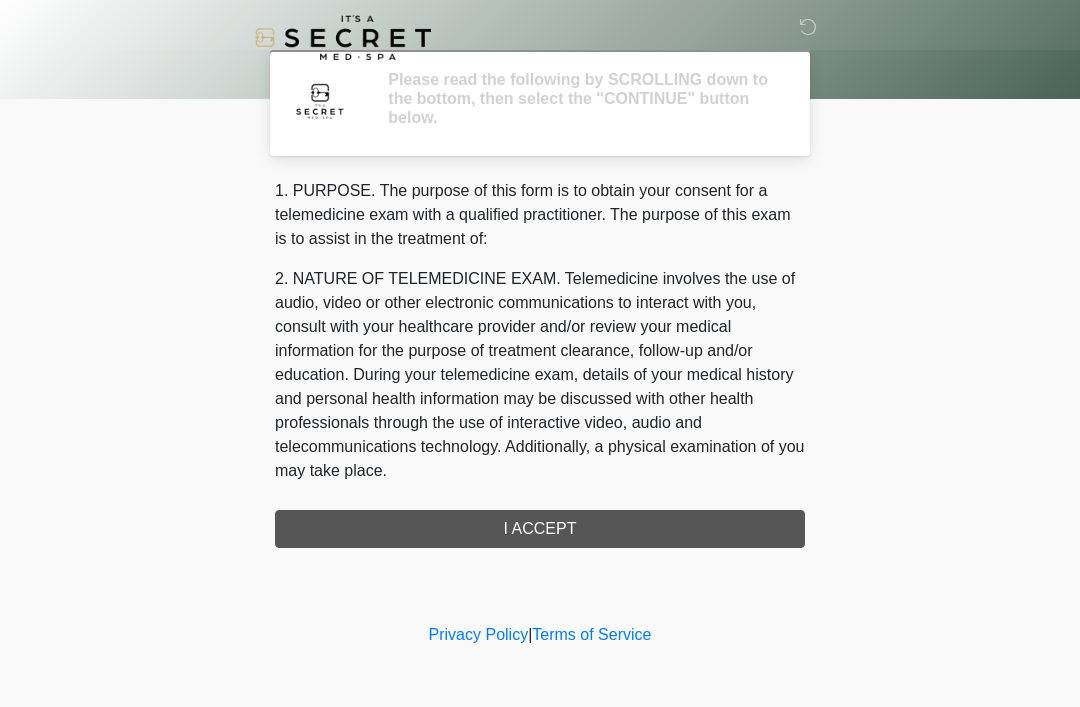 scroll, scrollTop: 0, scrollLeft: 0, axis: both 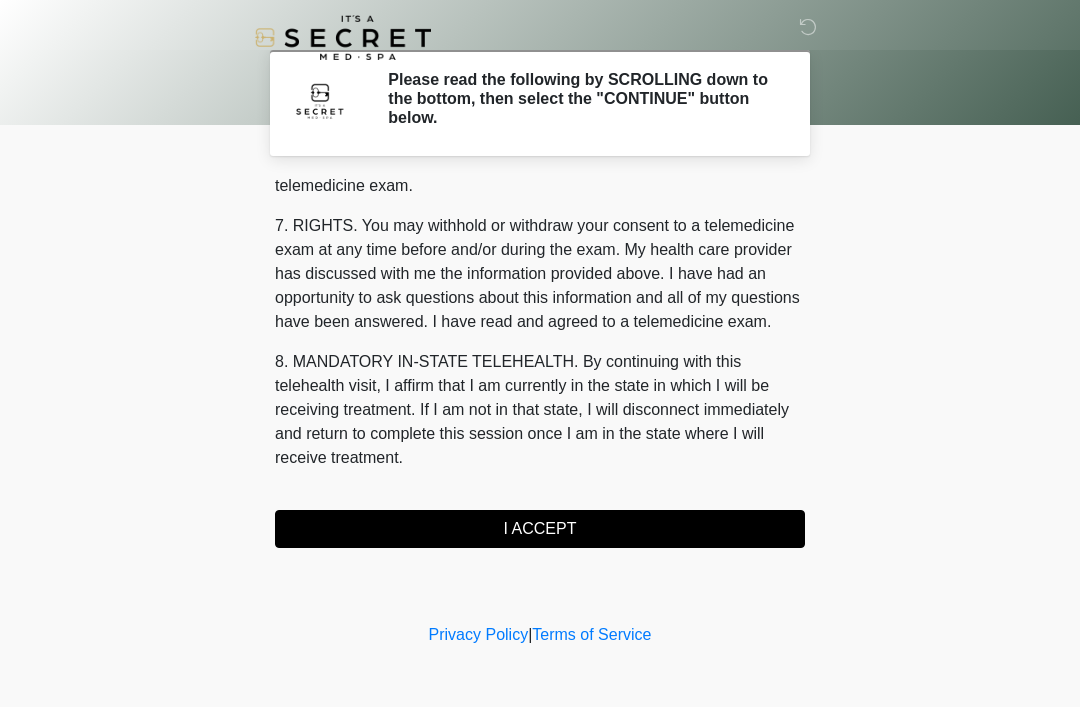 click on "I ACCEPT" at bounding box center (540, 529) 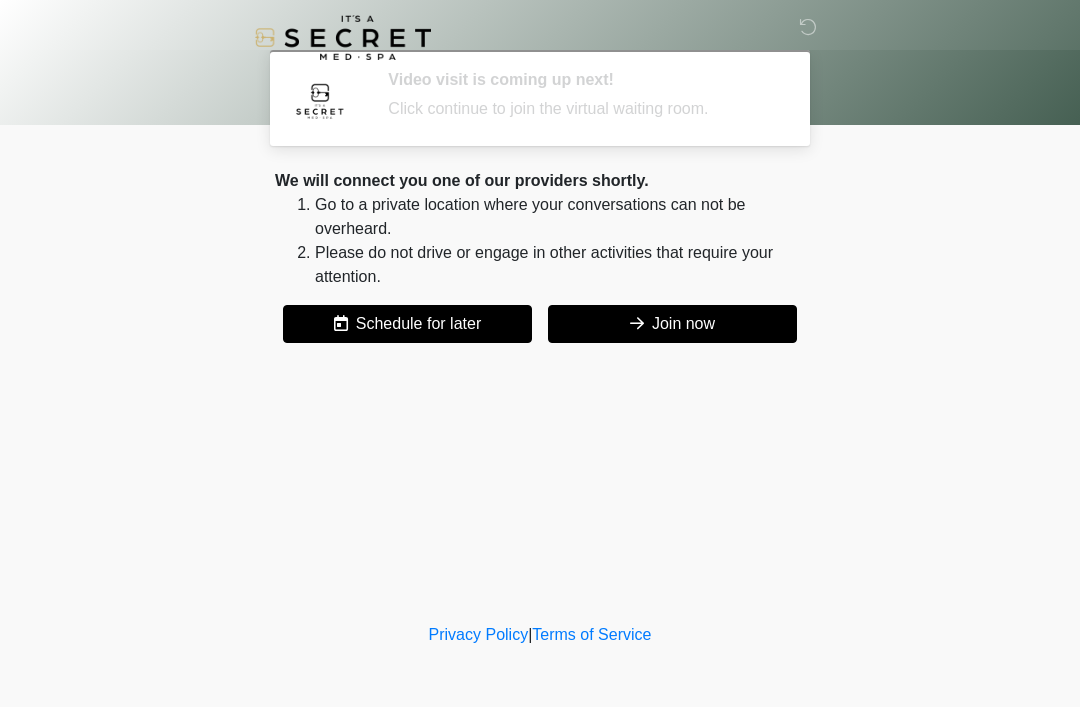 click on "Join now" at bounding box center [672, 324] 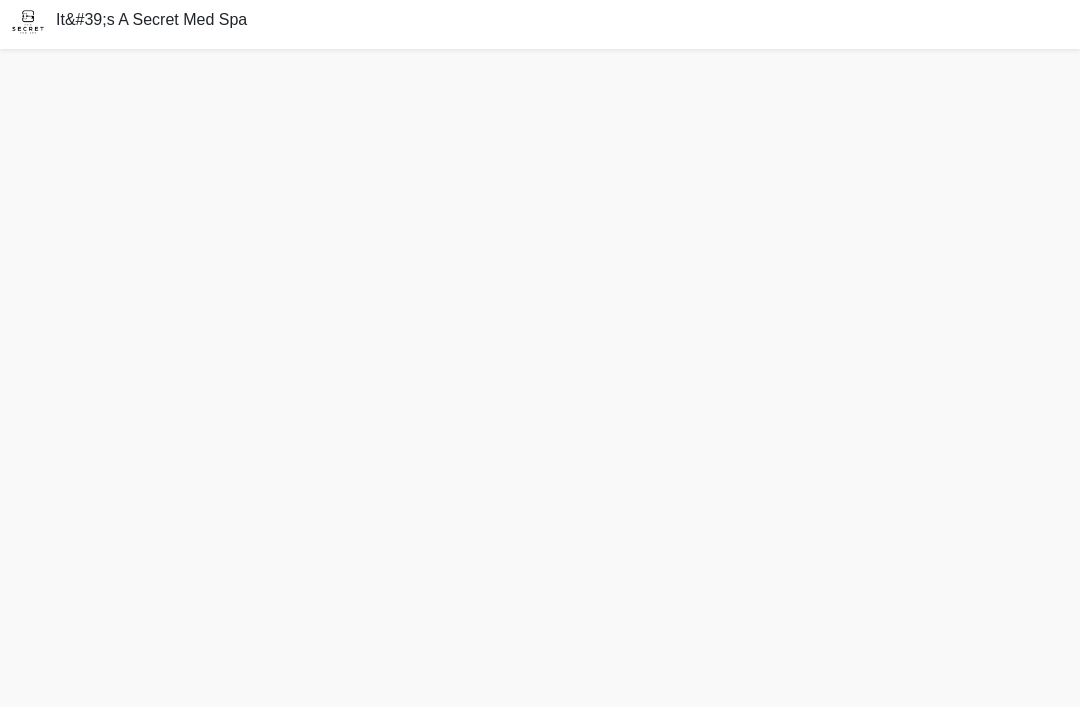 scroll, scrollTop: 70, scrollLeft: 0, axis: vertical 